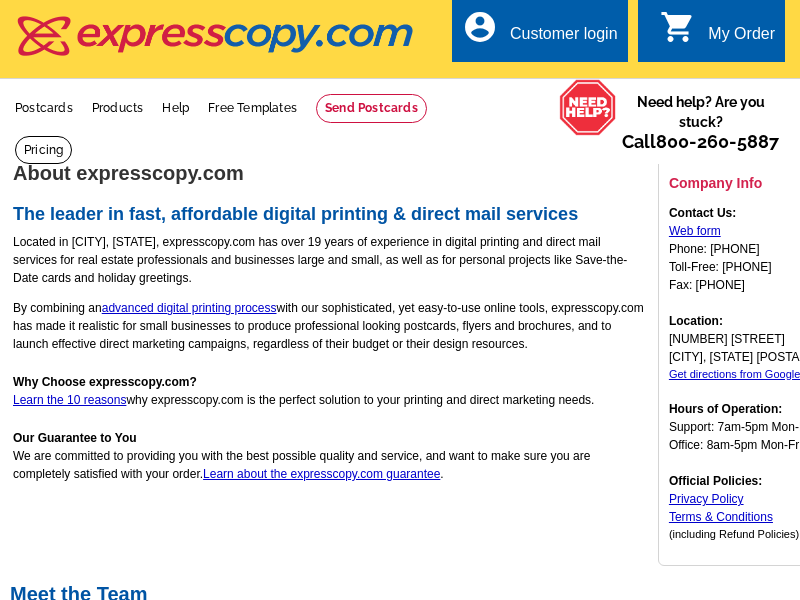 scroll, scrollTop: 0, scrollLeft: 0, axis: both 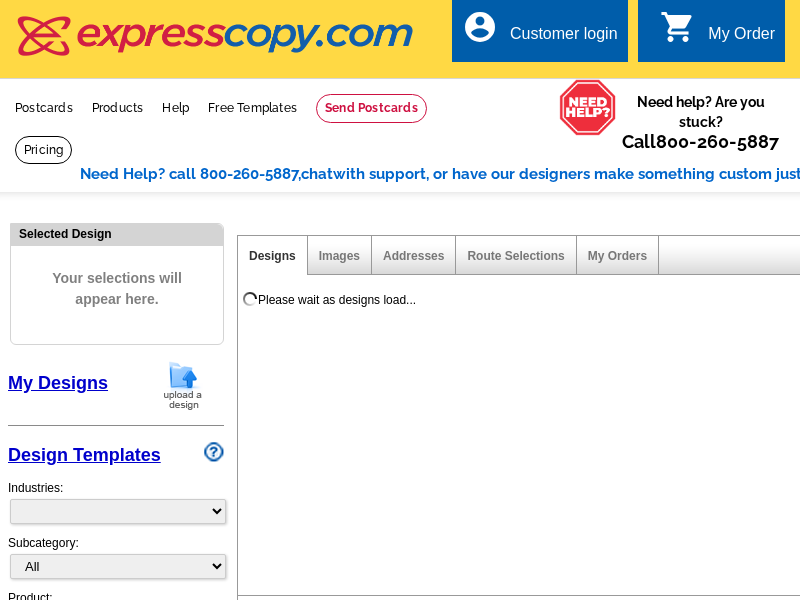 select on "785" 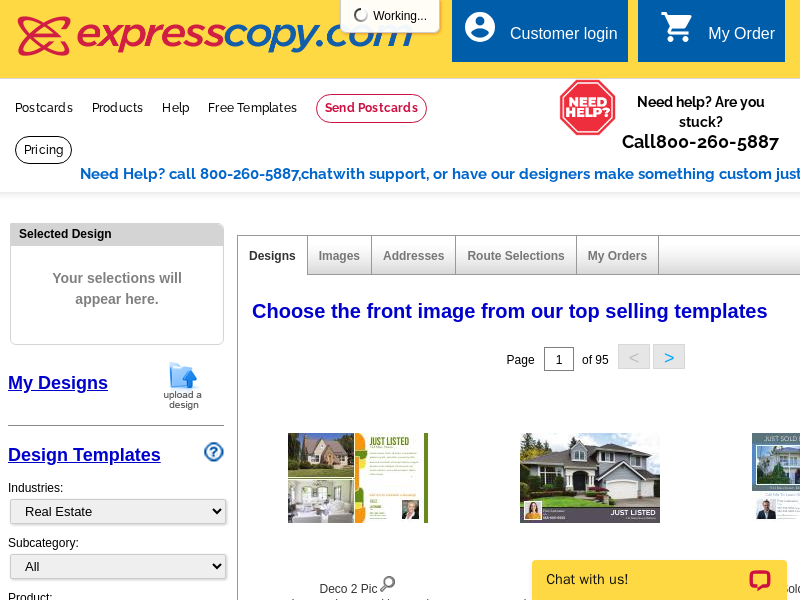 scroll, scrollTop: 0, scrollLeft: 0, axis: both 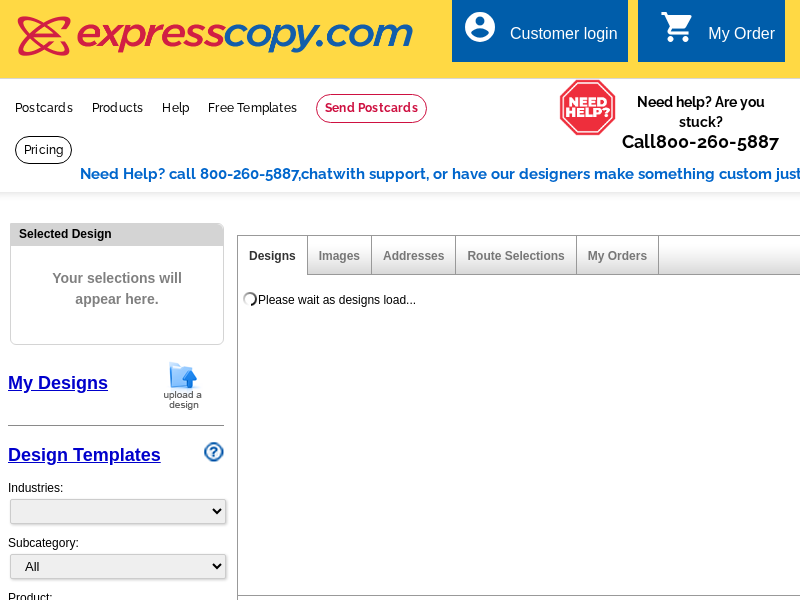 select on "785" 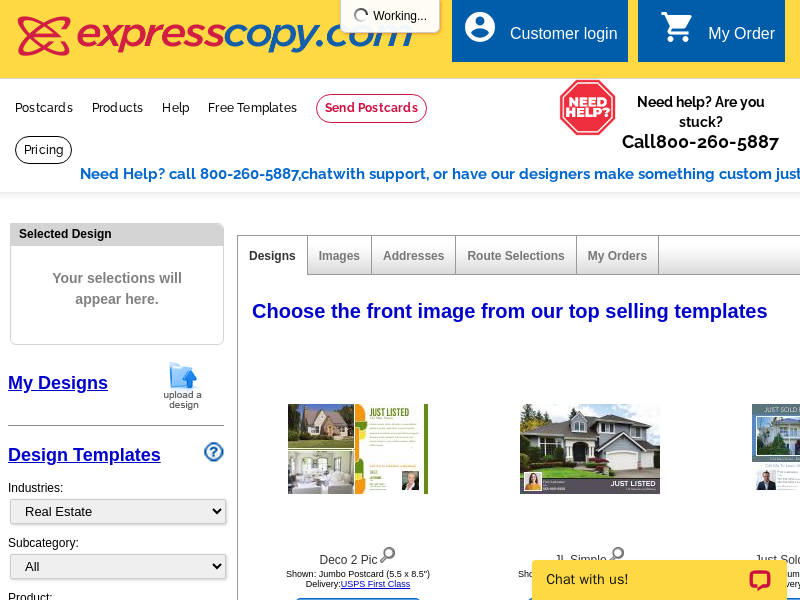 scroll, scrollTop: 0, scrollLeft: 0, axis: both 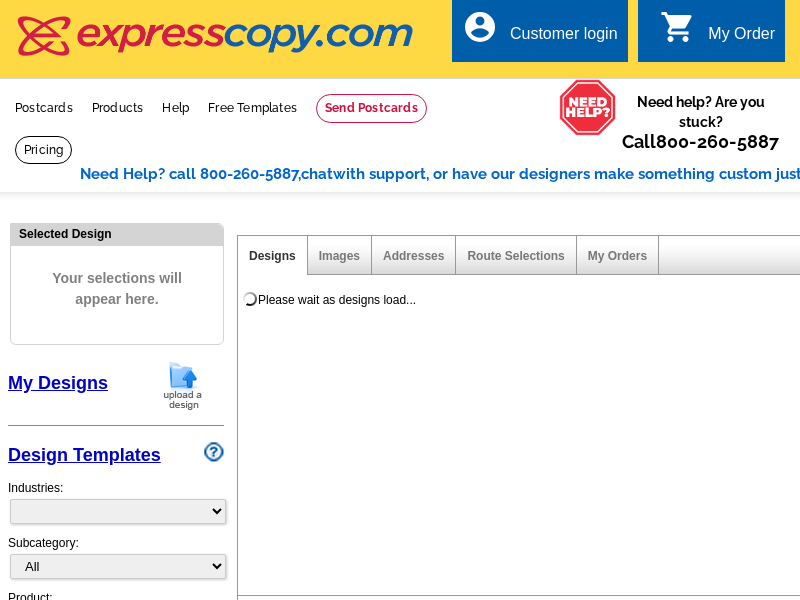 select on "785" 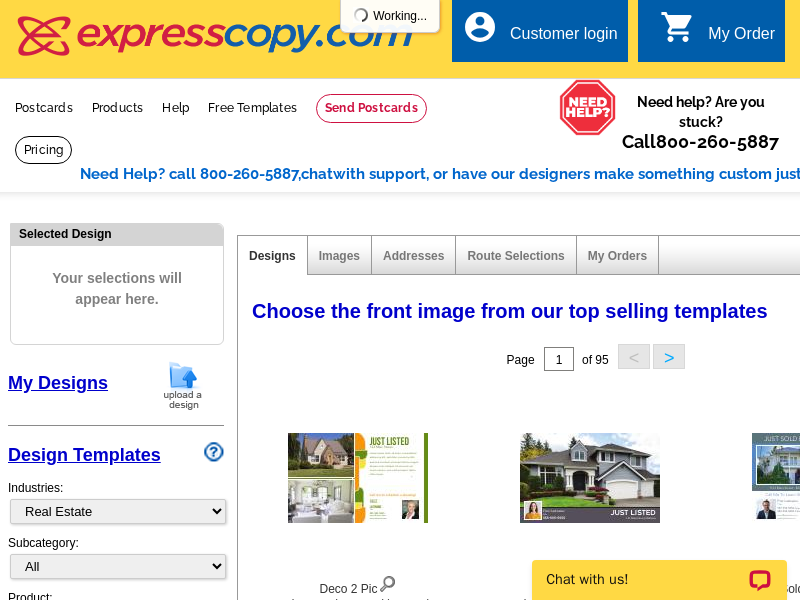 scroll, scrollTop: 0, scrollLeft: 0, axis: both 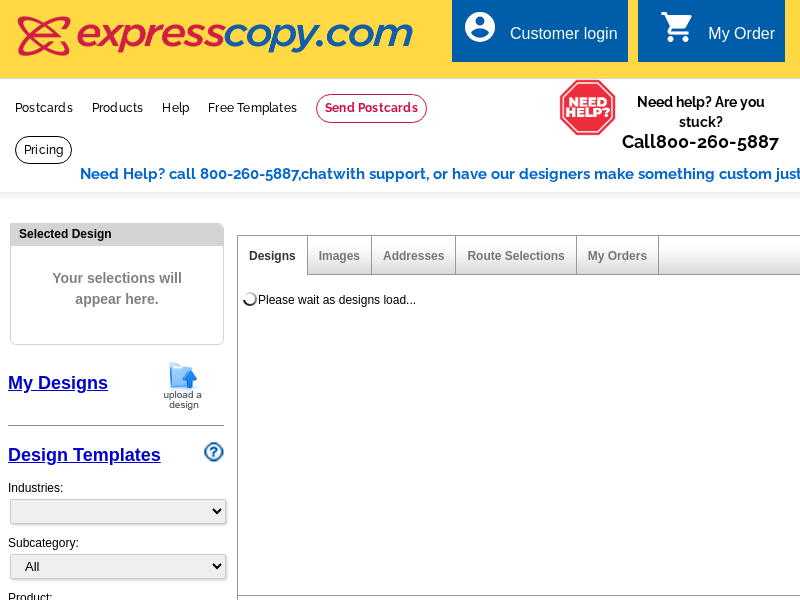 select on "785" 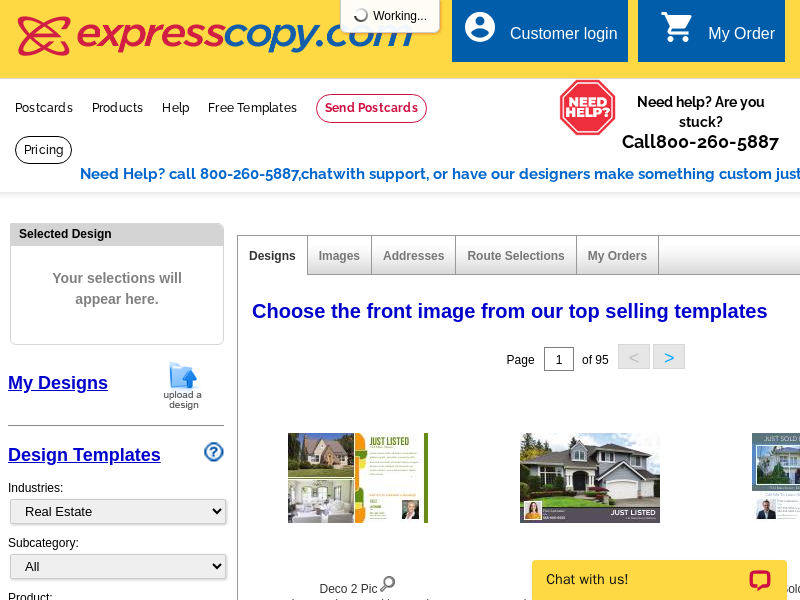 scroll, scrollTop: 0, scrollLeft: 0, axis: both 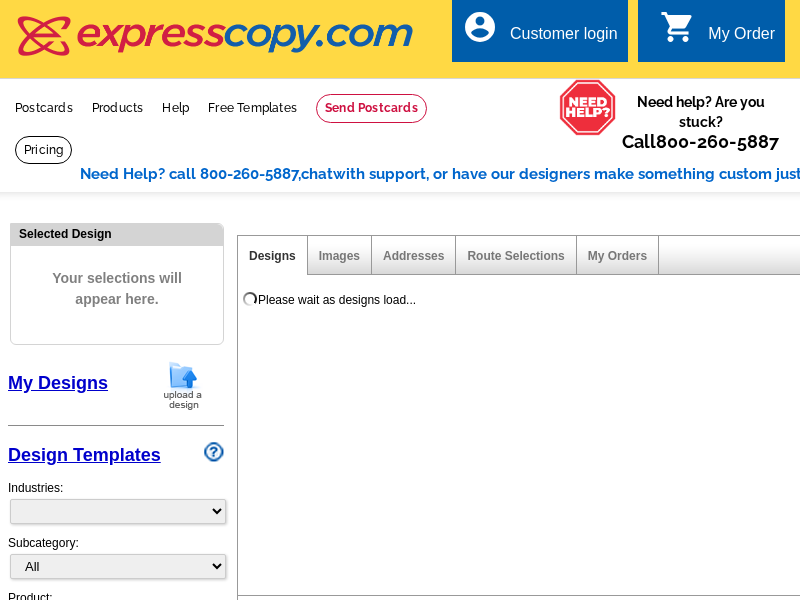 select on "785" 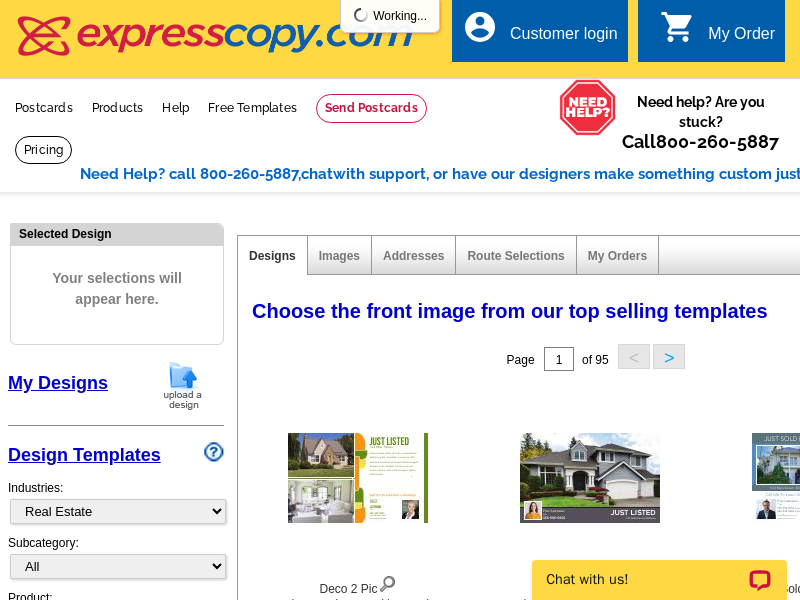 scroll, scrollTop: 0, scrollLeft: 0, axis: both 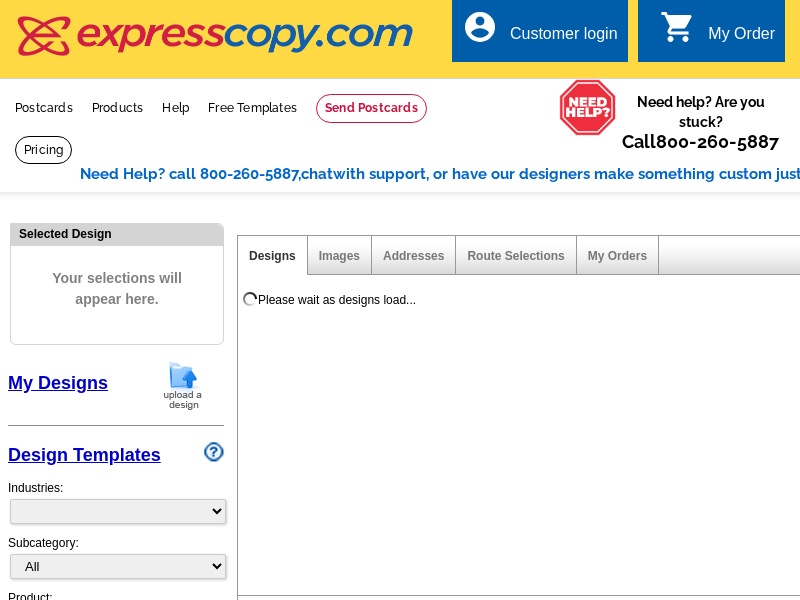 select on "785" 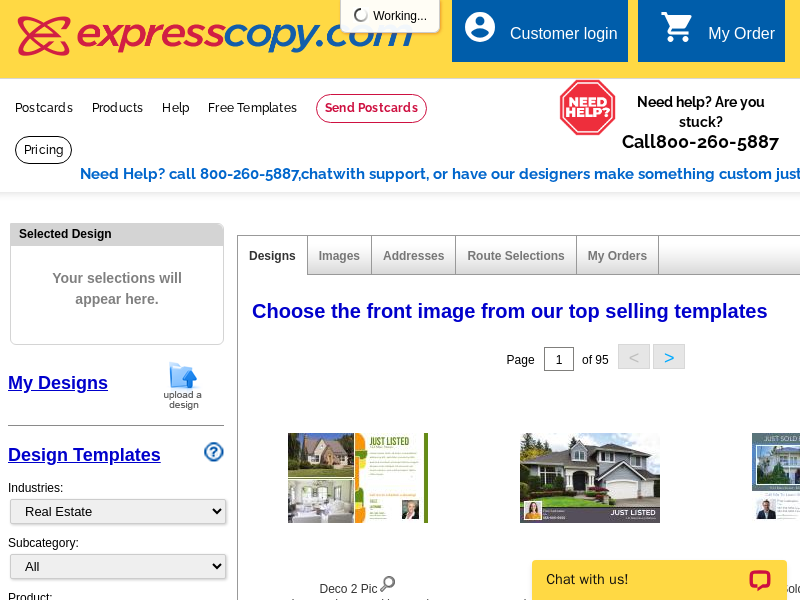 scroll, scrollTop: 0, scrollLeft: 0, axis: both 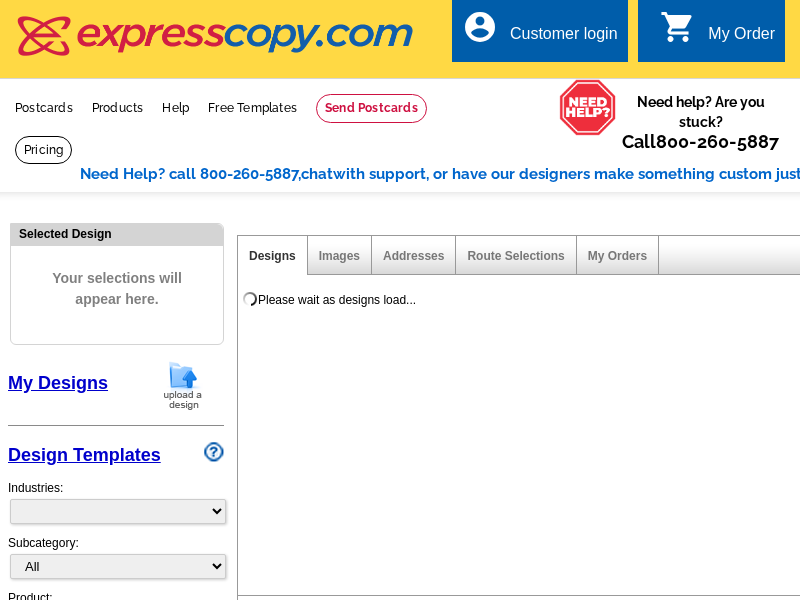 select on "785" 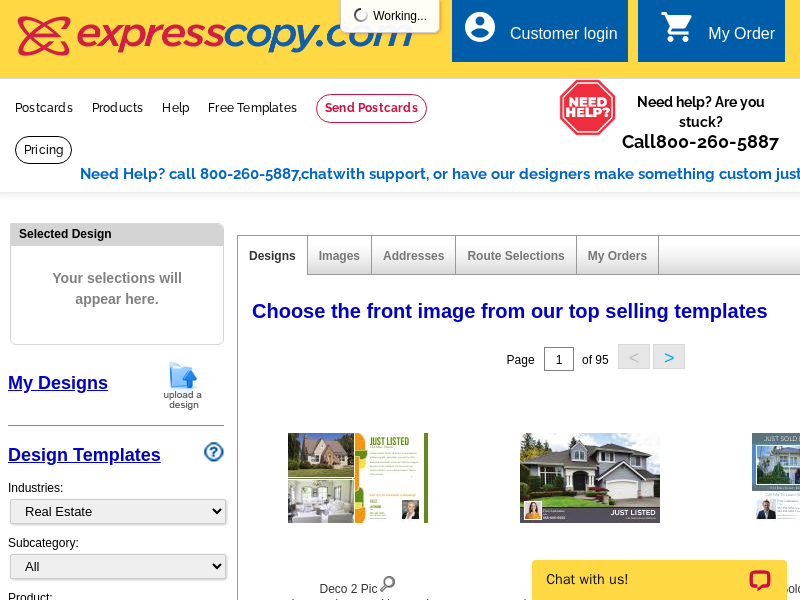 scroll, scrollTop: 0, scrollLeft: 0, axis: both 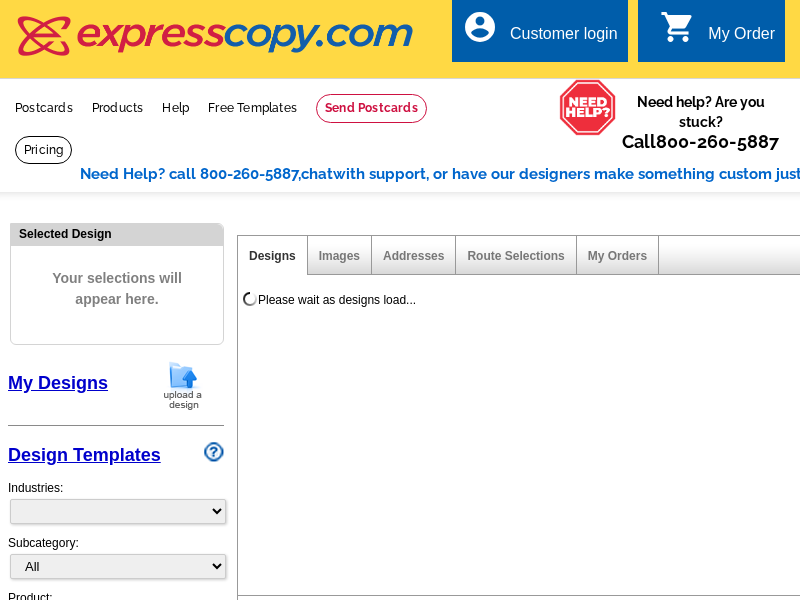 select on "785" 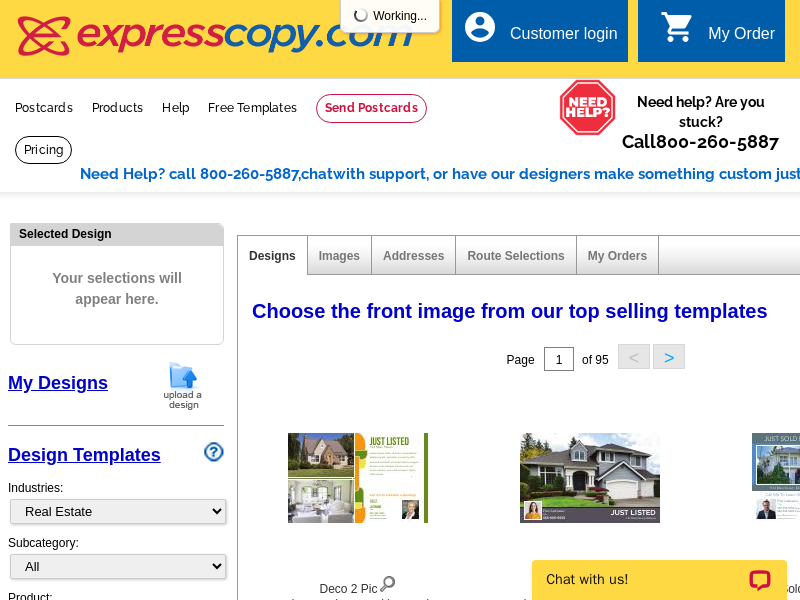 scroll, scrollTop: 0, scrollLeft: 0, axis: both 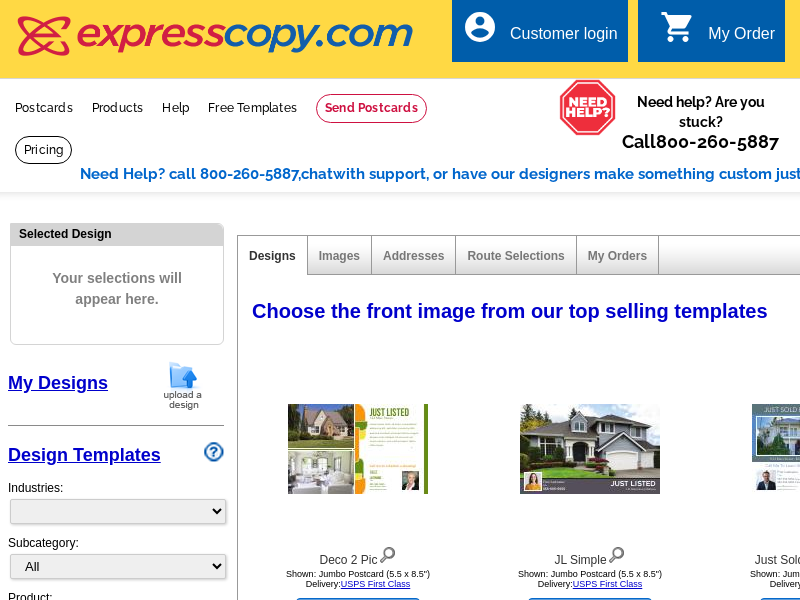select on "785" 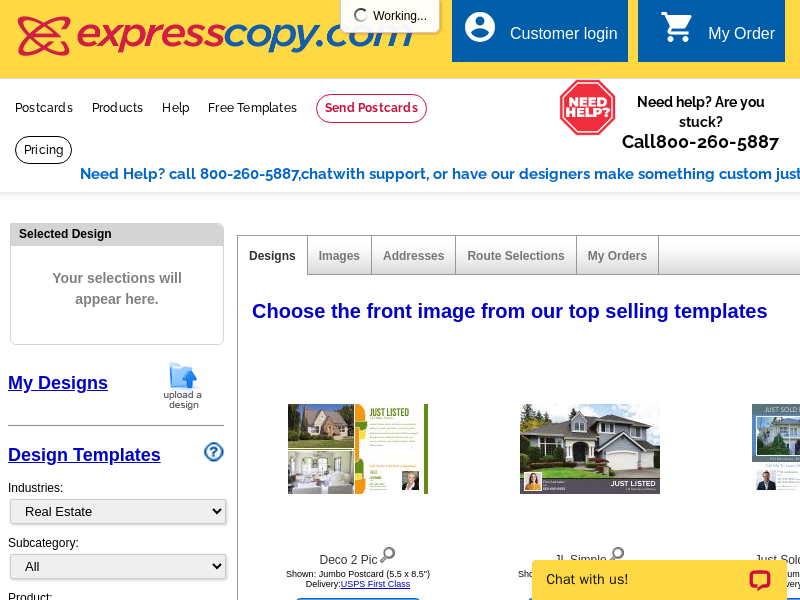 scroll, scrollTop: 0, scrollLeft: 0, axis: both 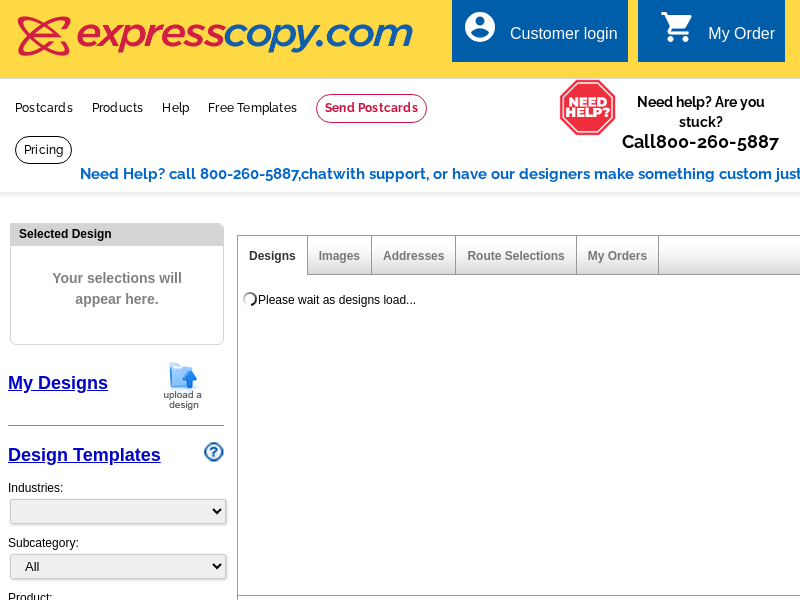 select on "785" 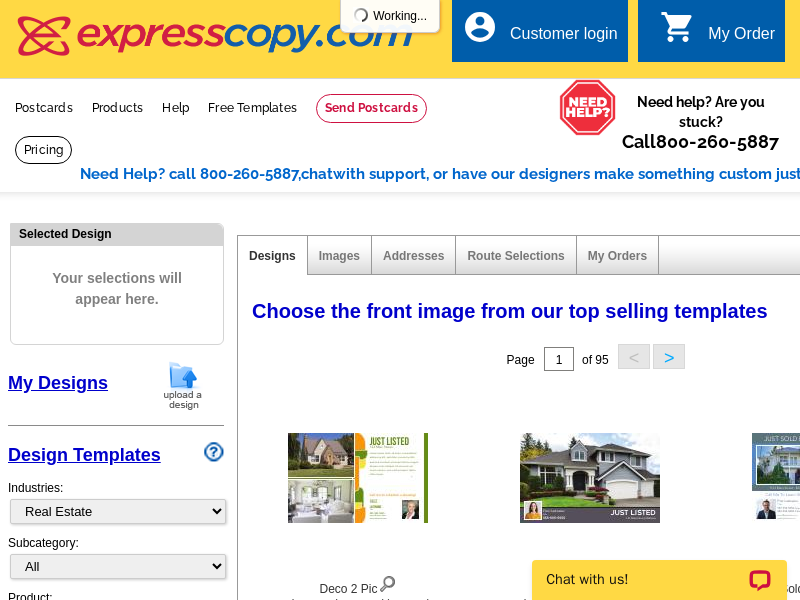 scroll, scrollTop: 0, scrollLeft: 0, axis: both 